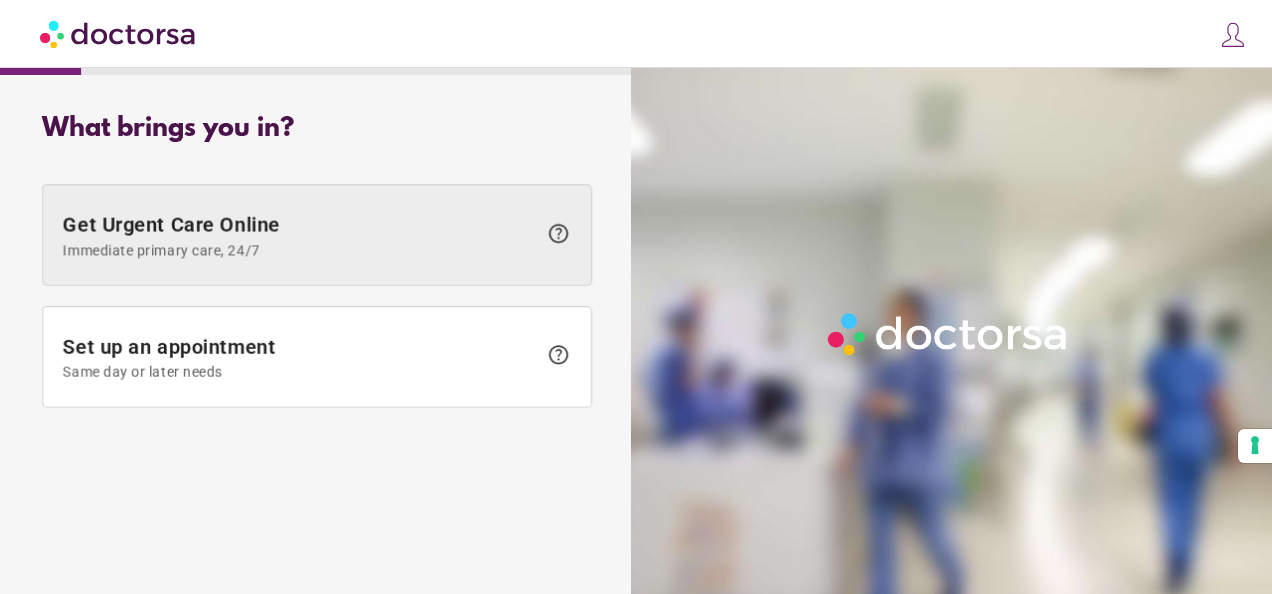 scroll, scrollTop: 0, scrollLeft: 0, axis: both 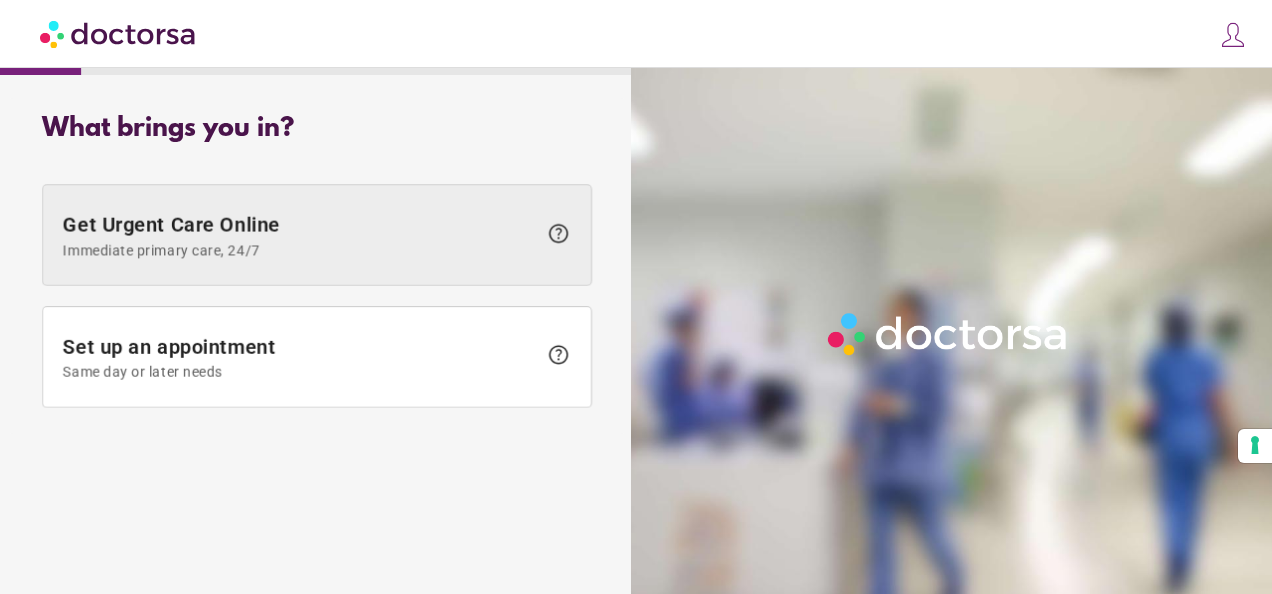 click on "Immediate primary care, 24/7" at bounding box center (300, 250) 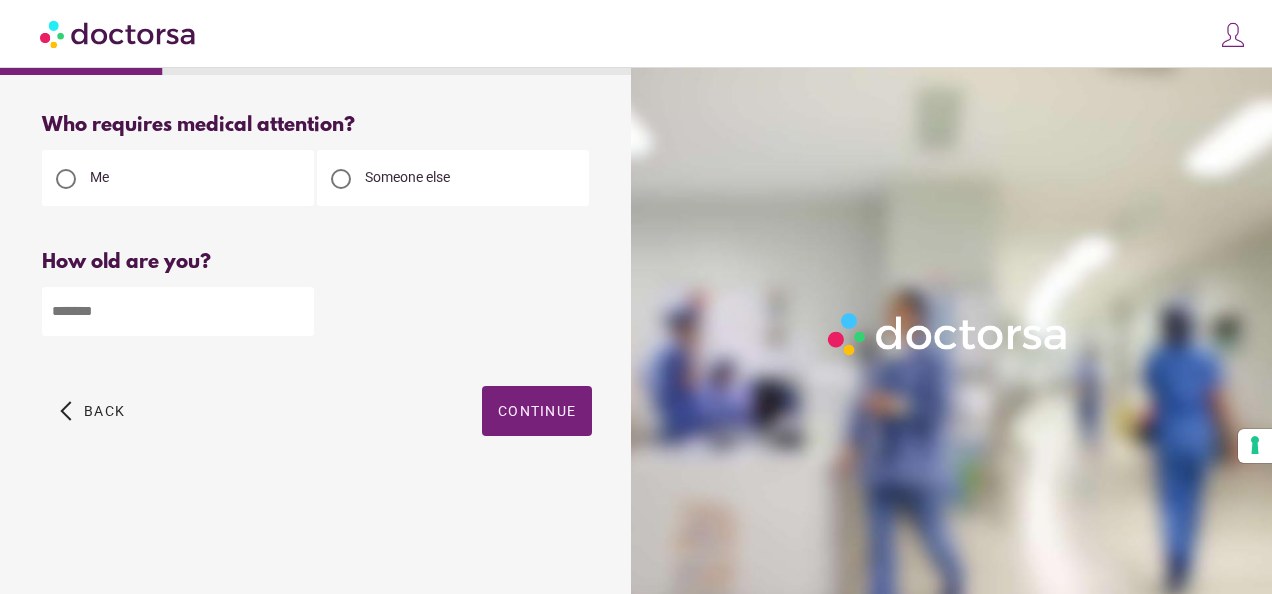 click at bounding box center [178, 311] 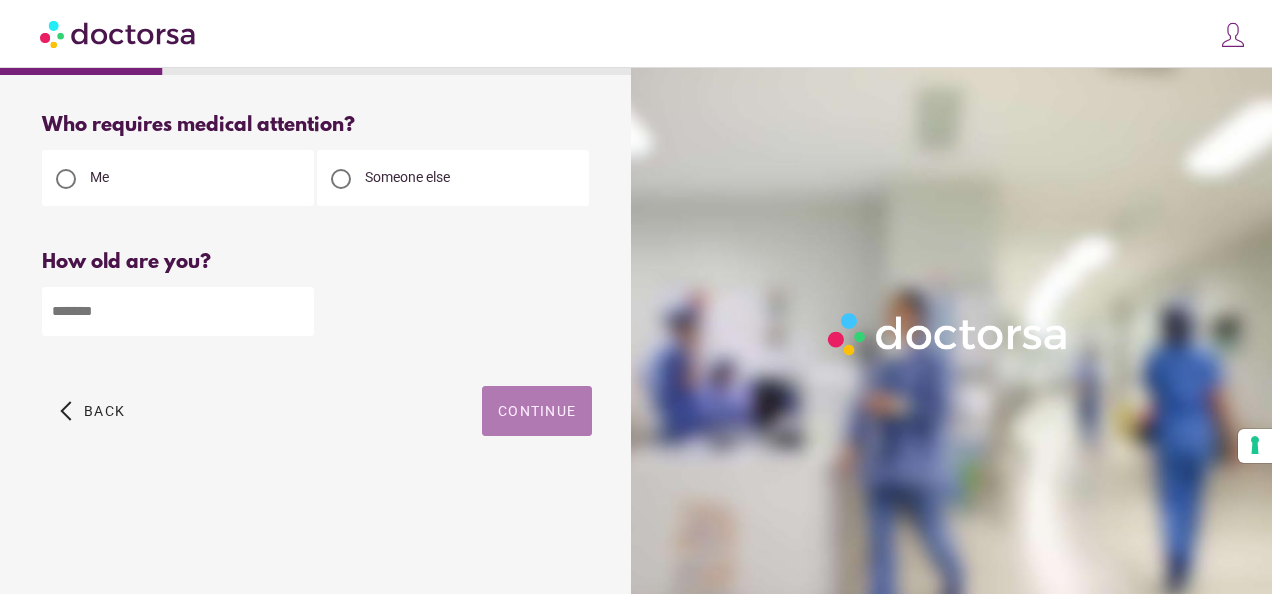 click on "Continue" at bounding box center (537, 411) 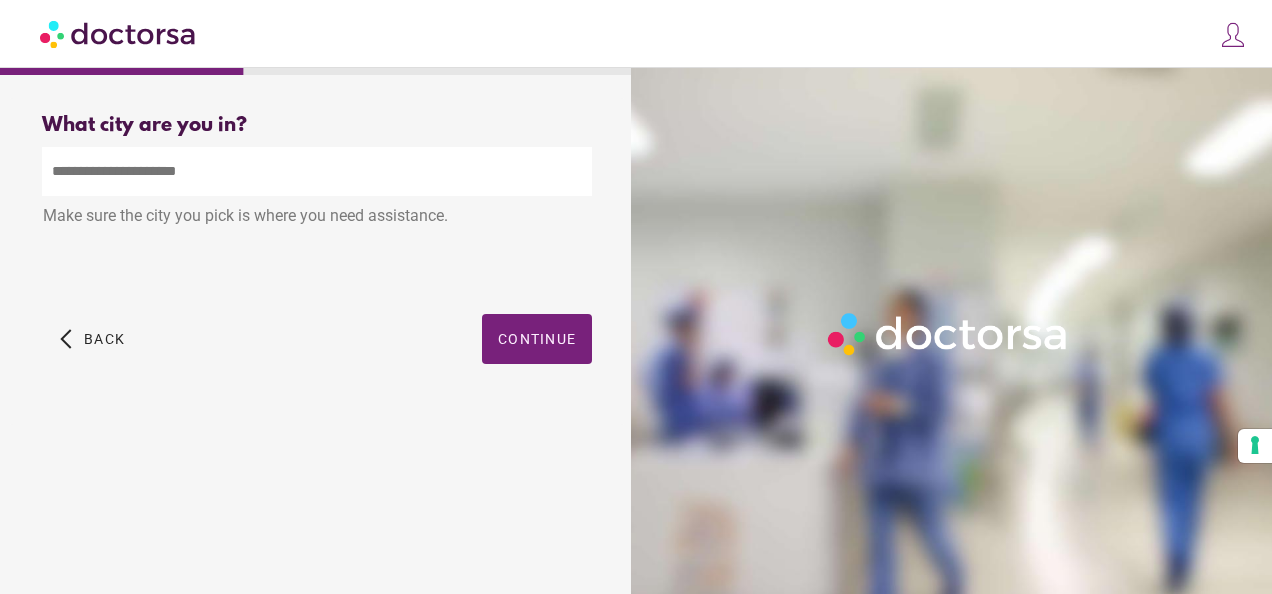 click at bounding box center [317, 171] 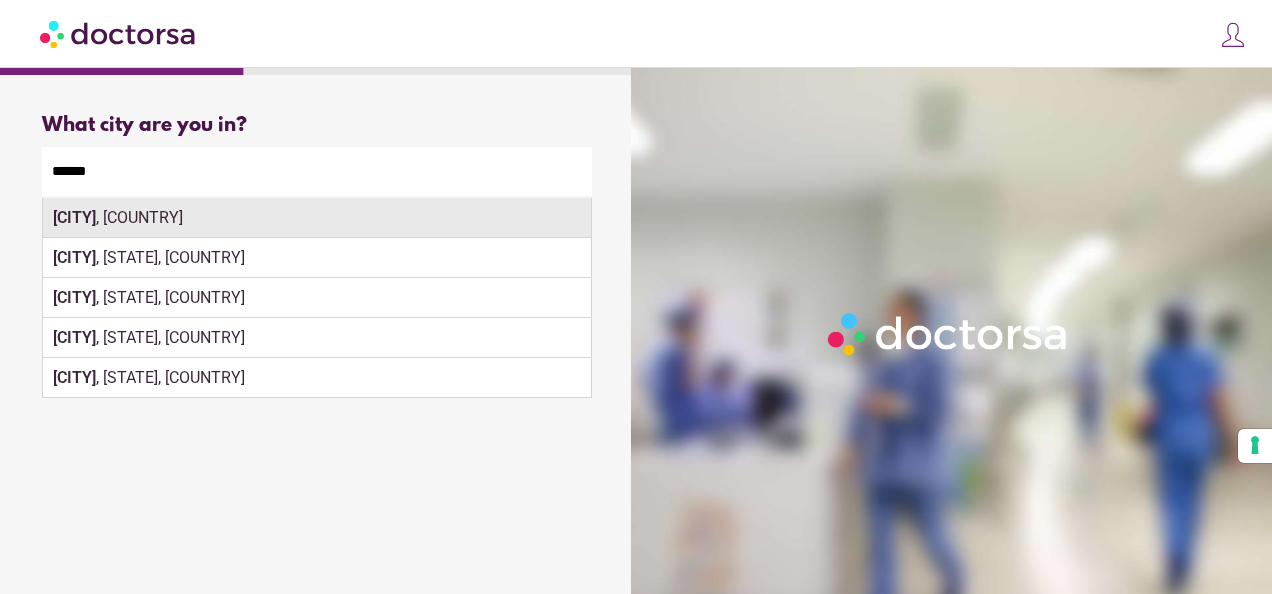 click on "Lisbon , Portugal" at bounding box center [317, 218] 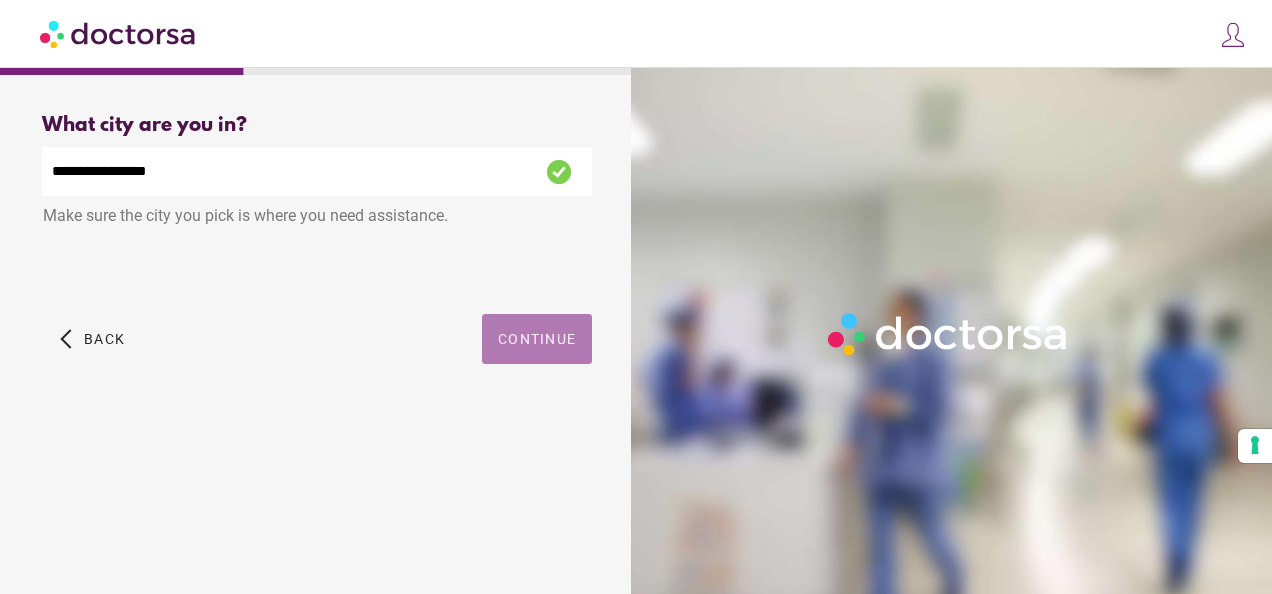 click on "Continue" at bounding box center [537, 339] 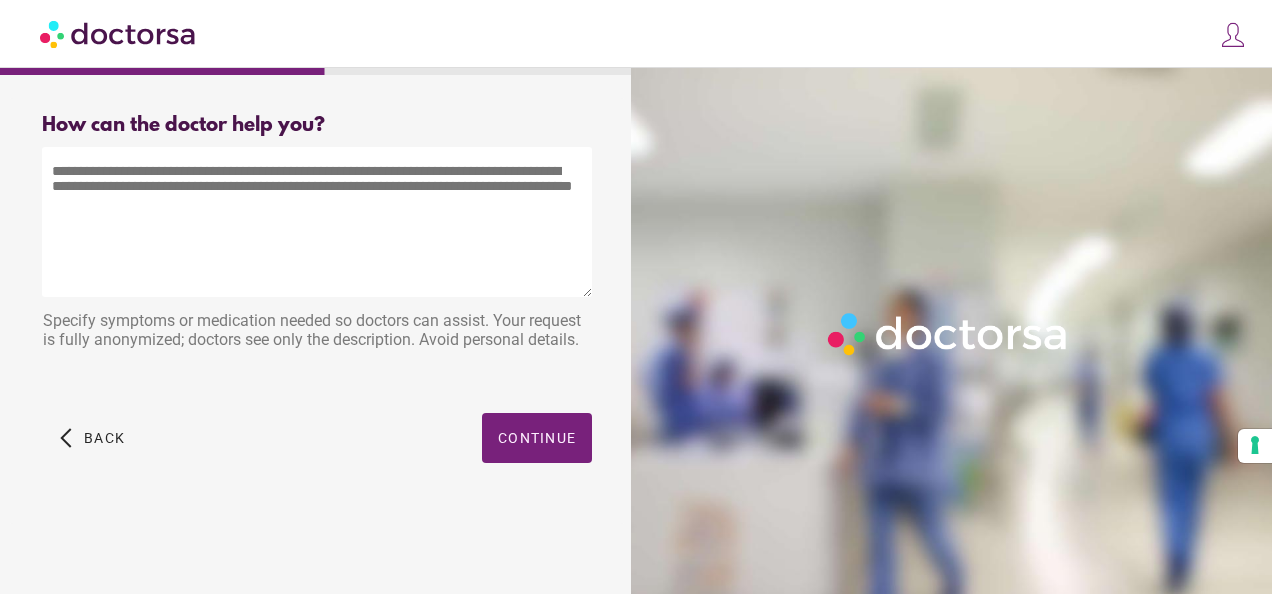 click at bounding box center [317, 222] 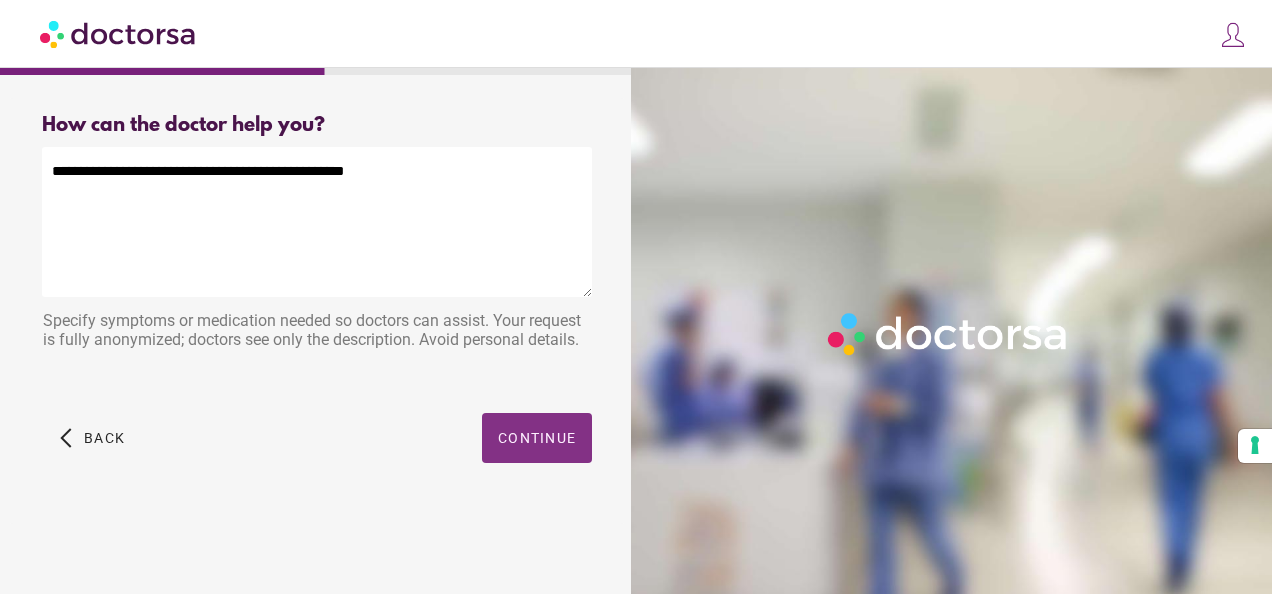type on "**********" 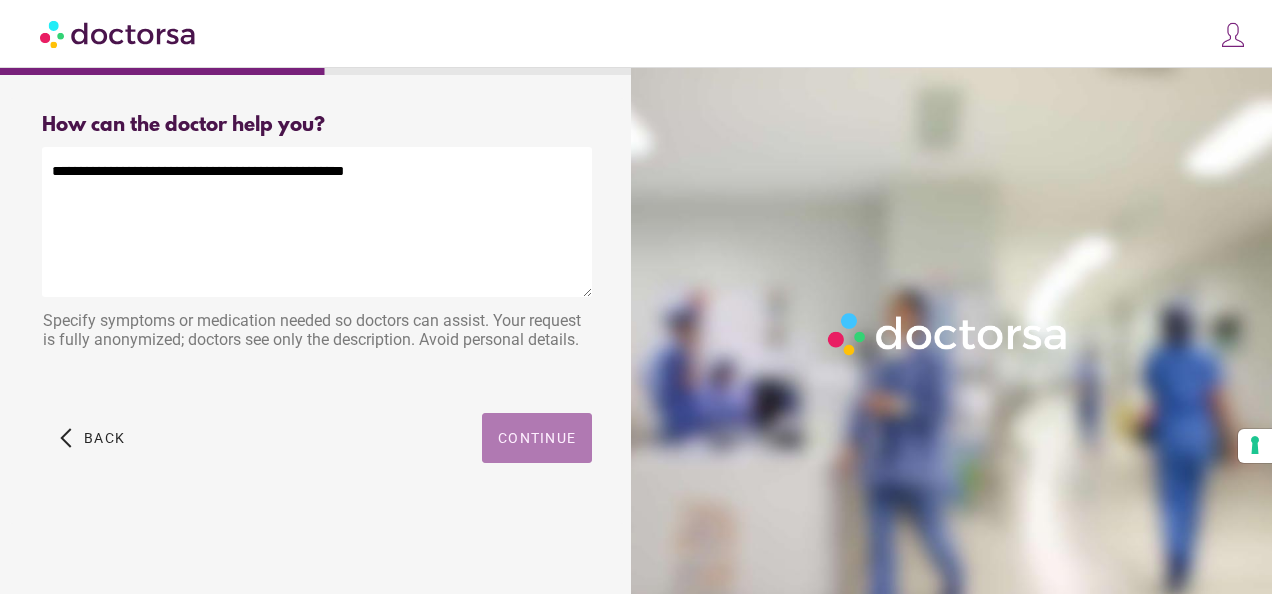 click at bounding box center (537, 438) 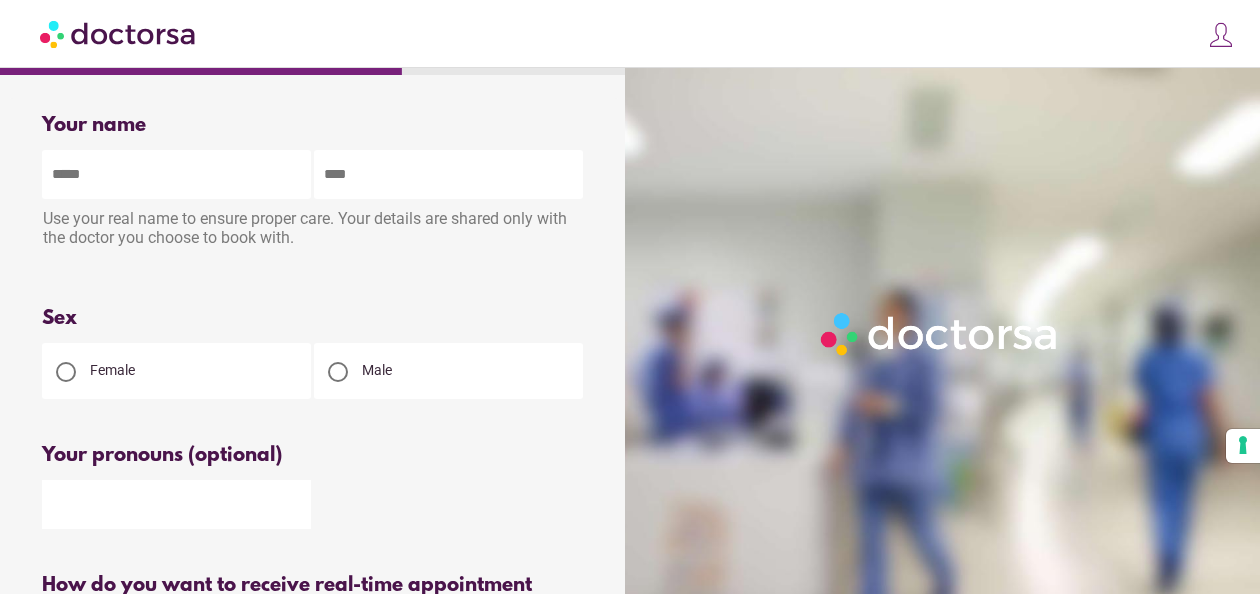 click at bounding box center [176, 174] 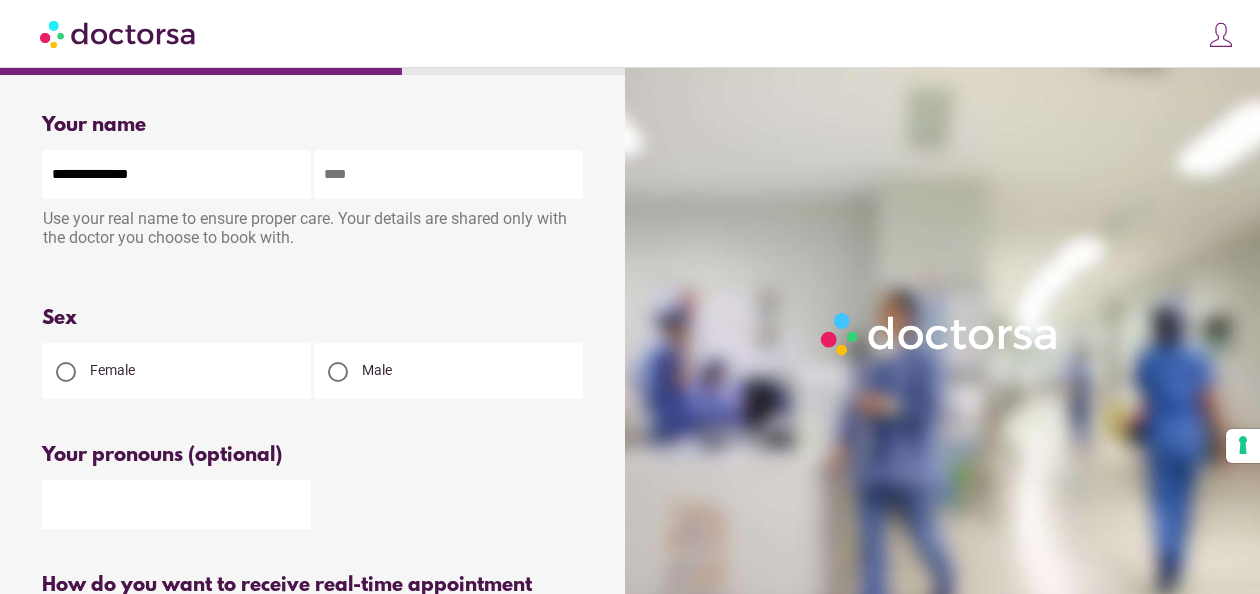 type on "*******" 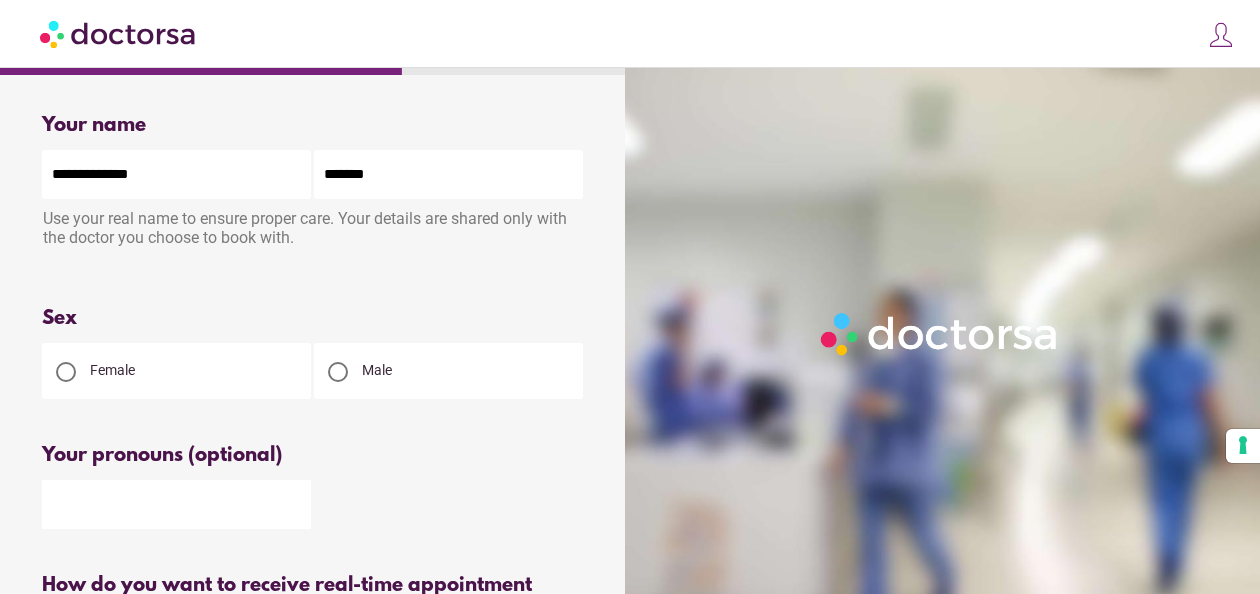 type on "**********" 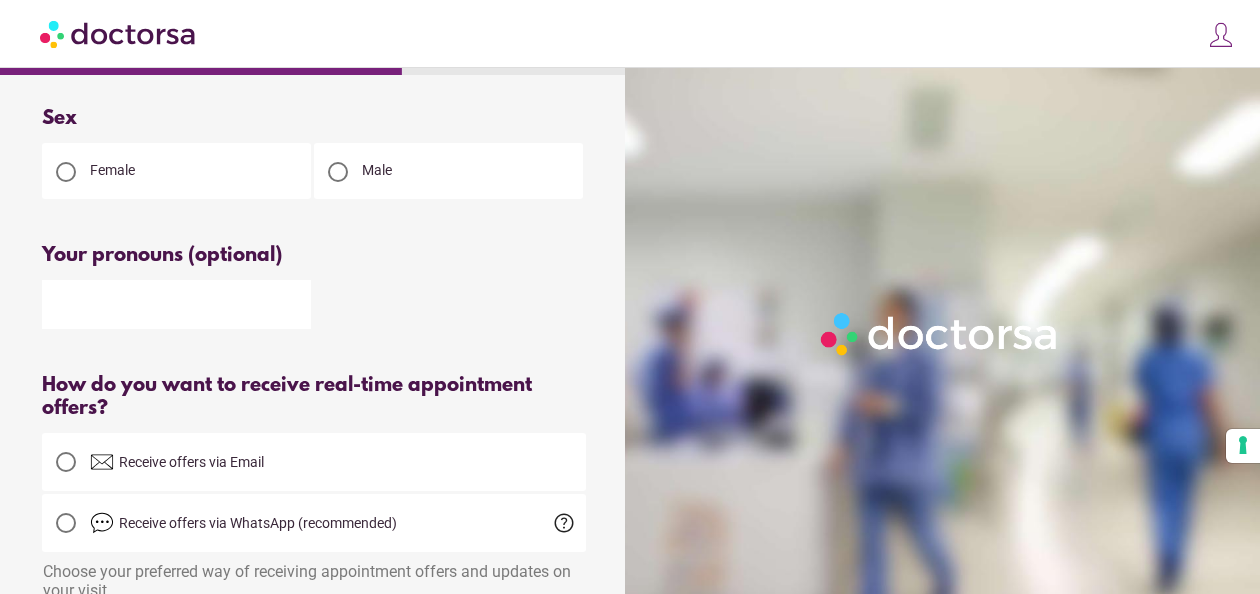 scroll, scrollTop: 240, scrollLeft: 0, axis: vertical 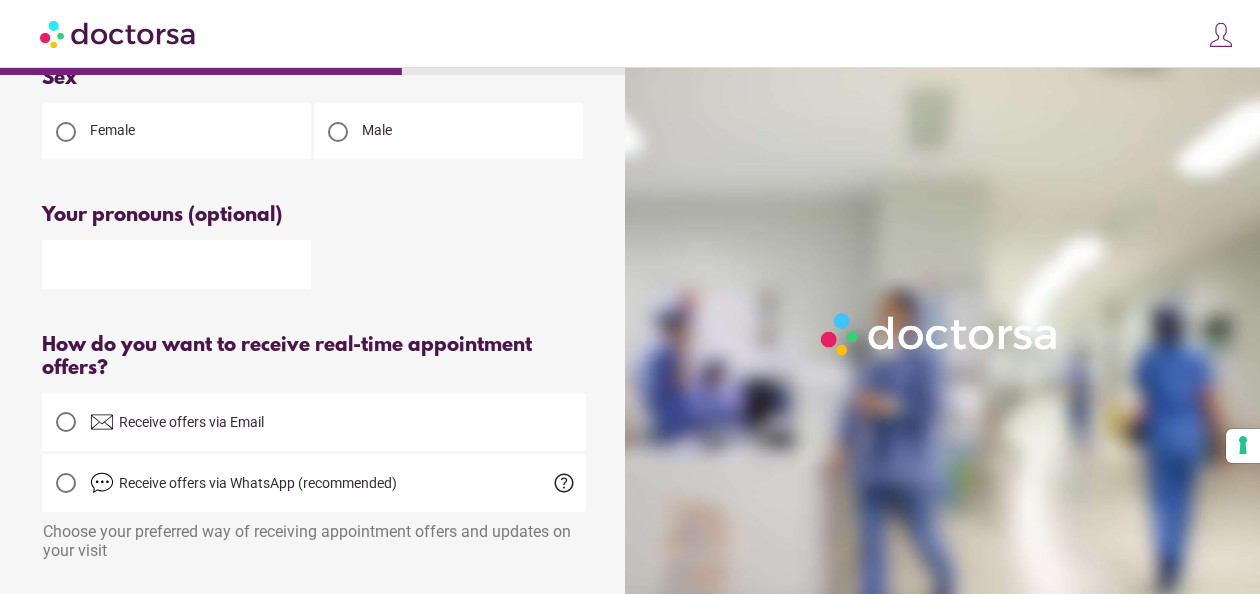click at bounding box center (66, 422) 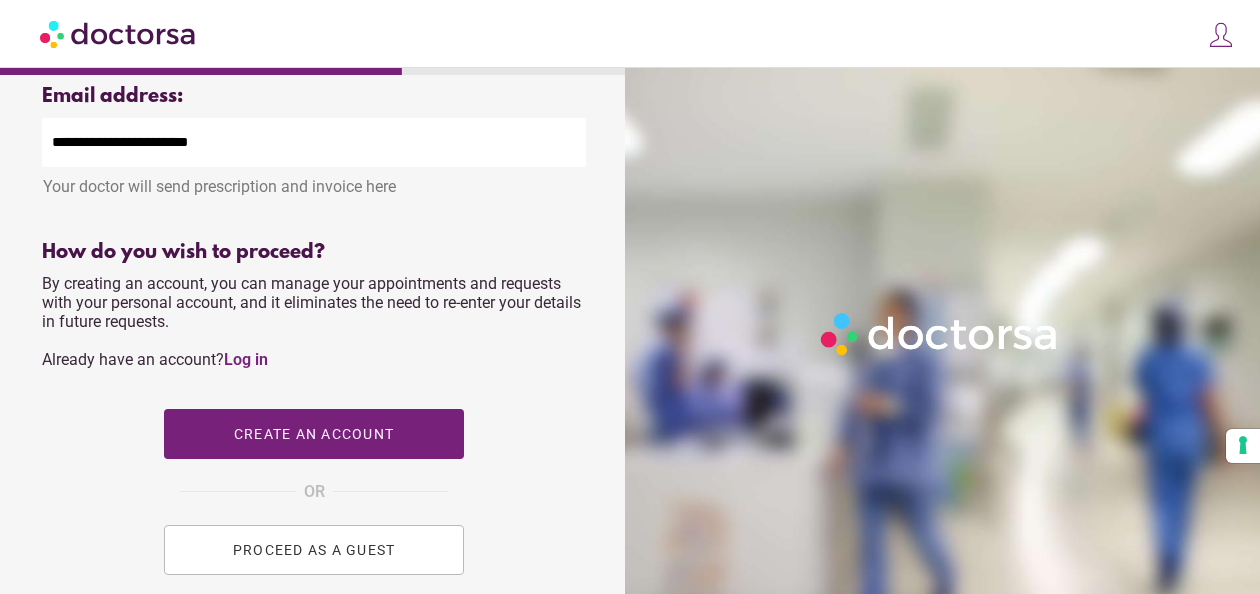 scroll, scrollTop: 800, scrollLeft: 0, axis: vertical 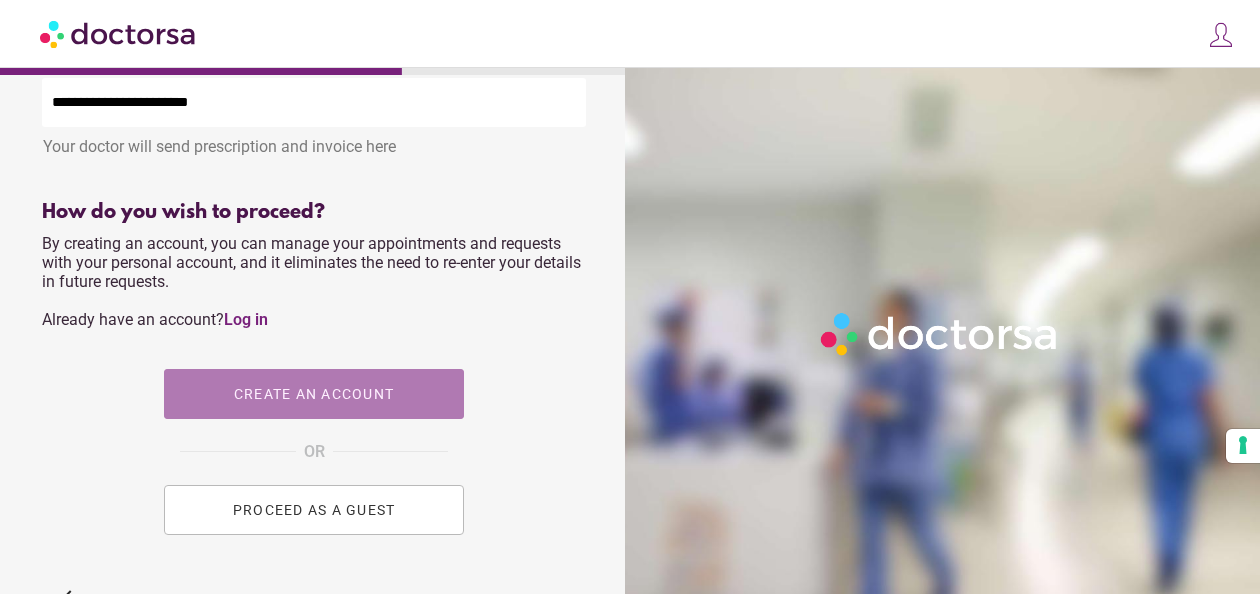 click on "Create an account" at bounding box center [314, 394] 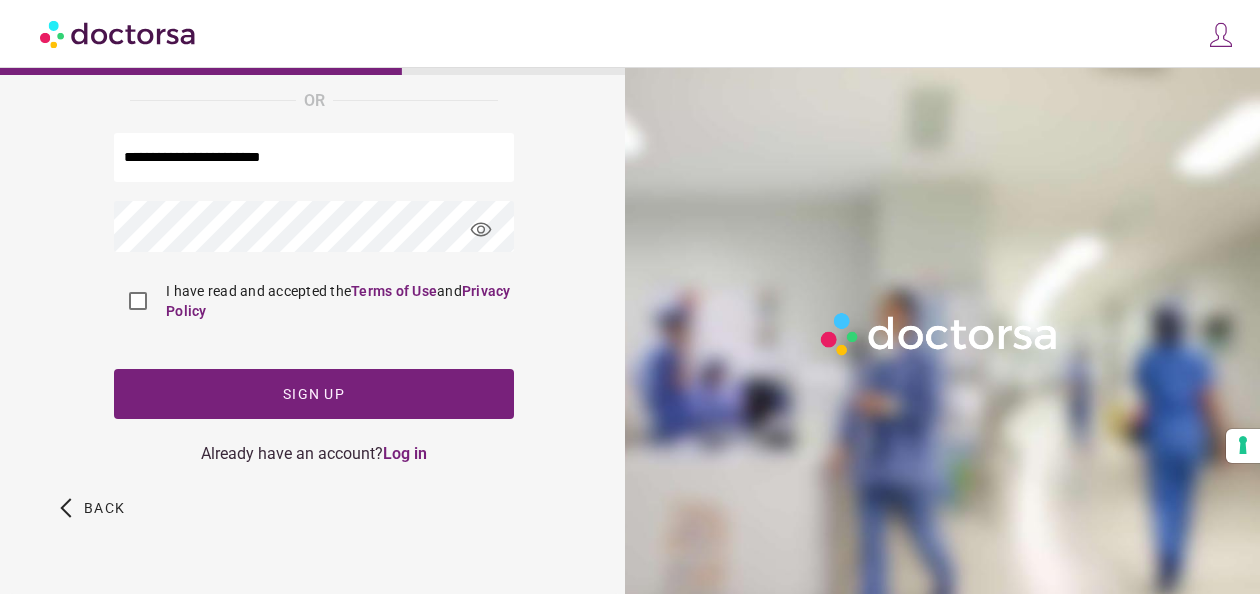 scroll, scrollTop: 0, scrollLeft: 0, axis: both 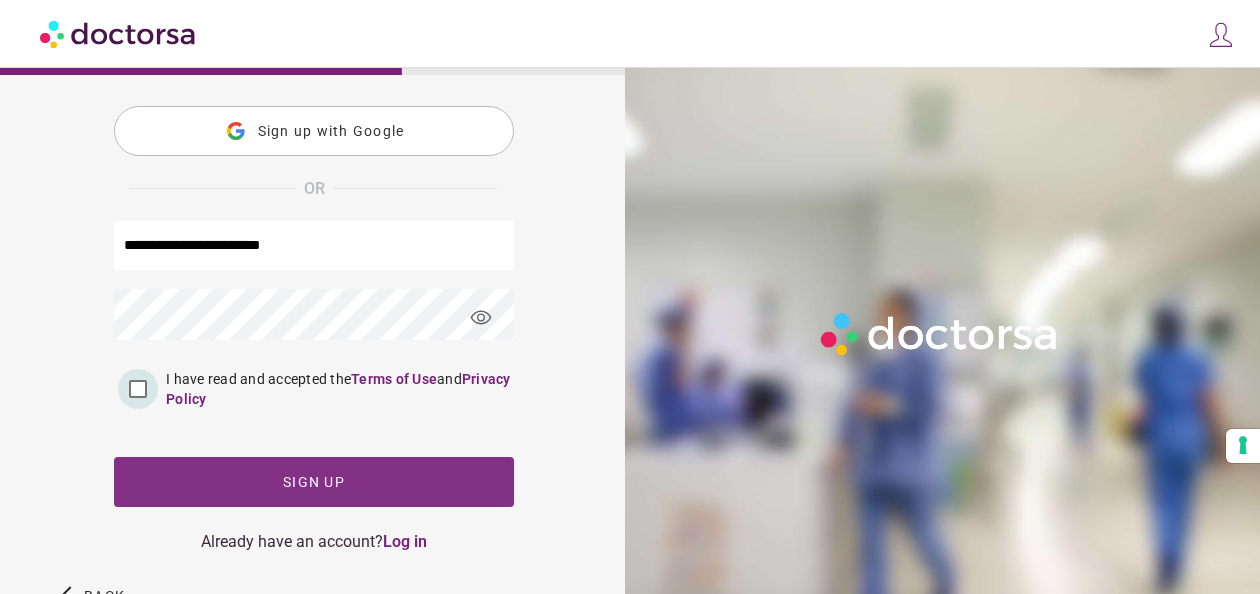click at bounding box center [314, 482] 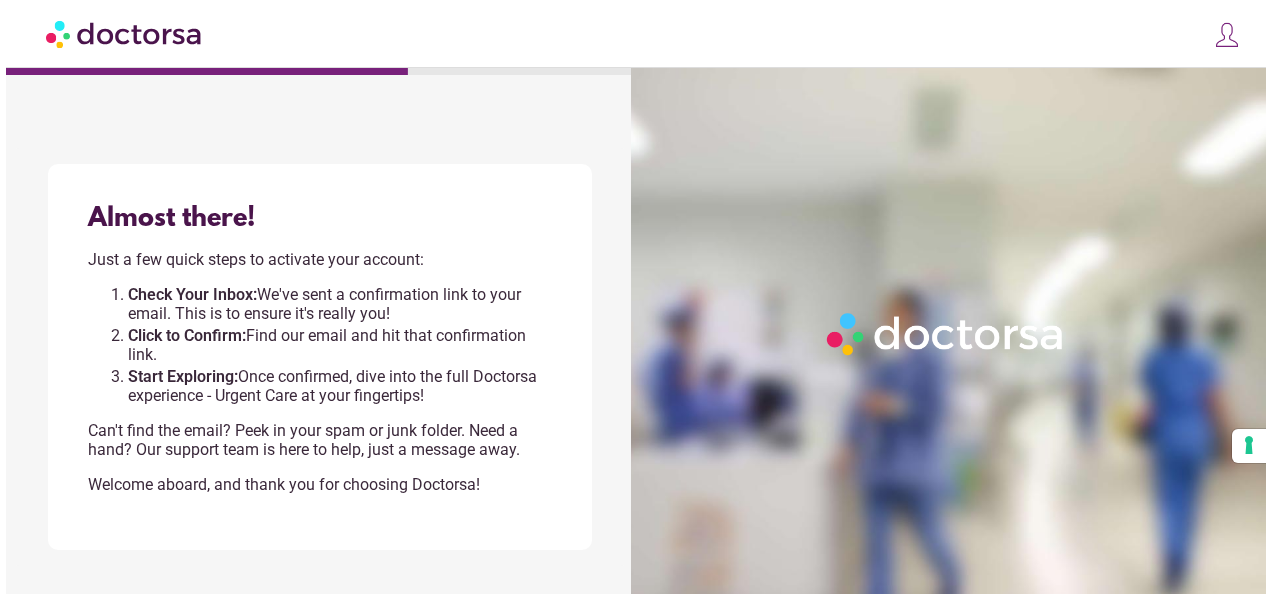 scroll, scrollTop: 0, scrollLeft: 0, axis: both 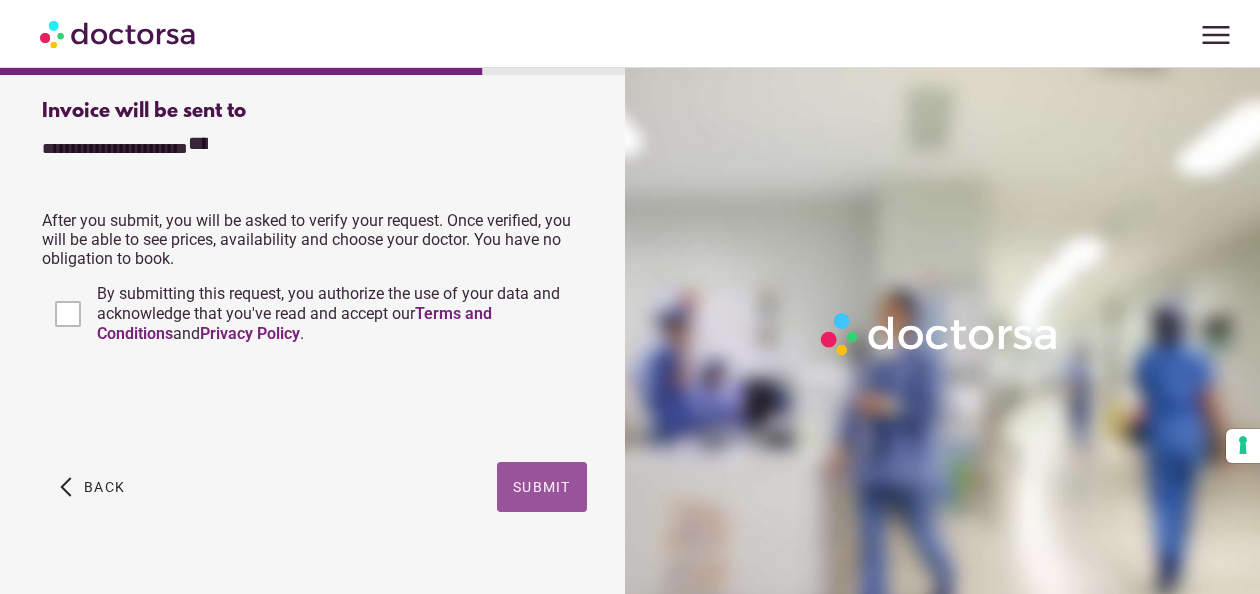 click at bounding box center [542, 487] 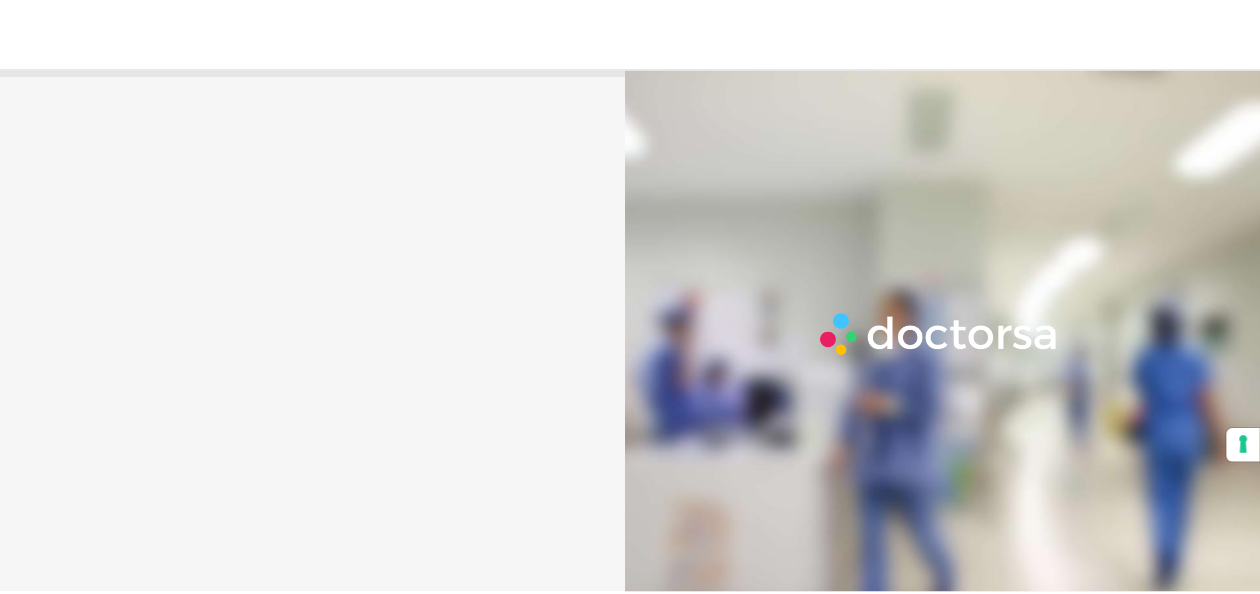 scroll, scrollTop: 0, scrollLeft: 0, axis: both 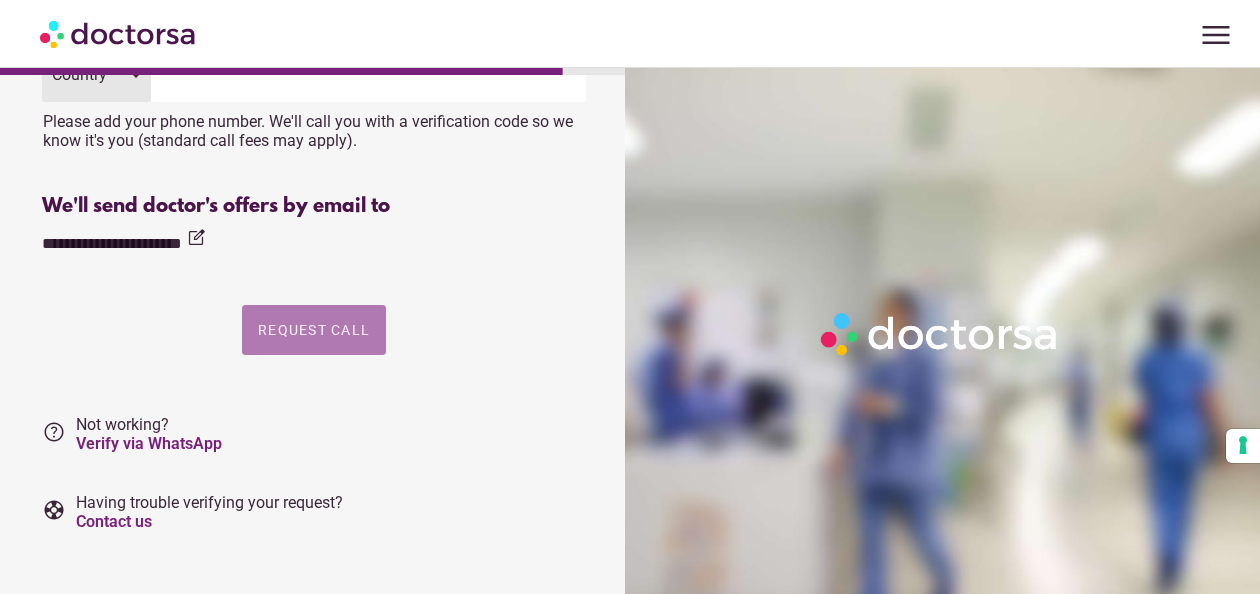 click on "Request Call" at bounding box center [314, 330] 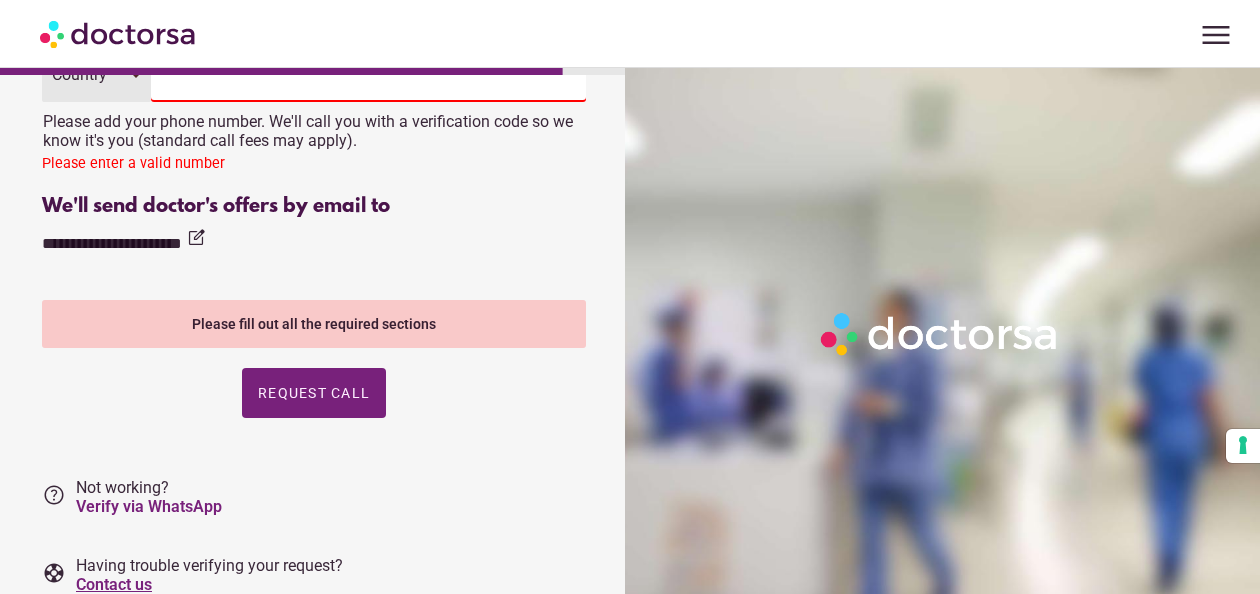 click on "Contact us" at bounding box center [114, 584] 